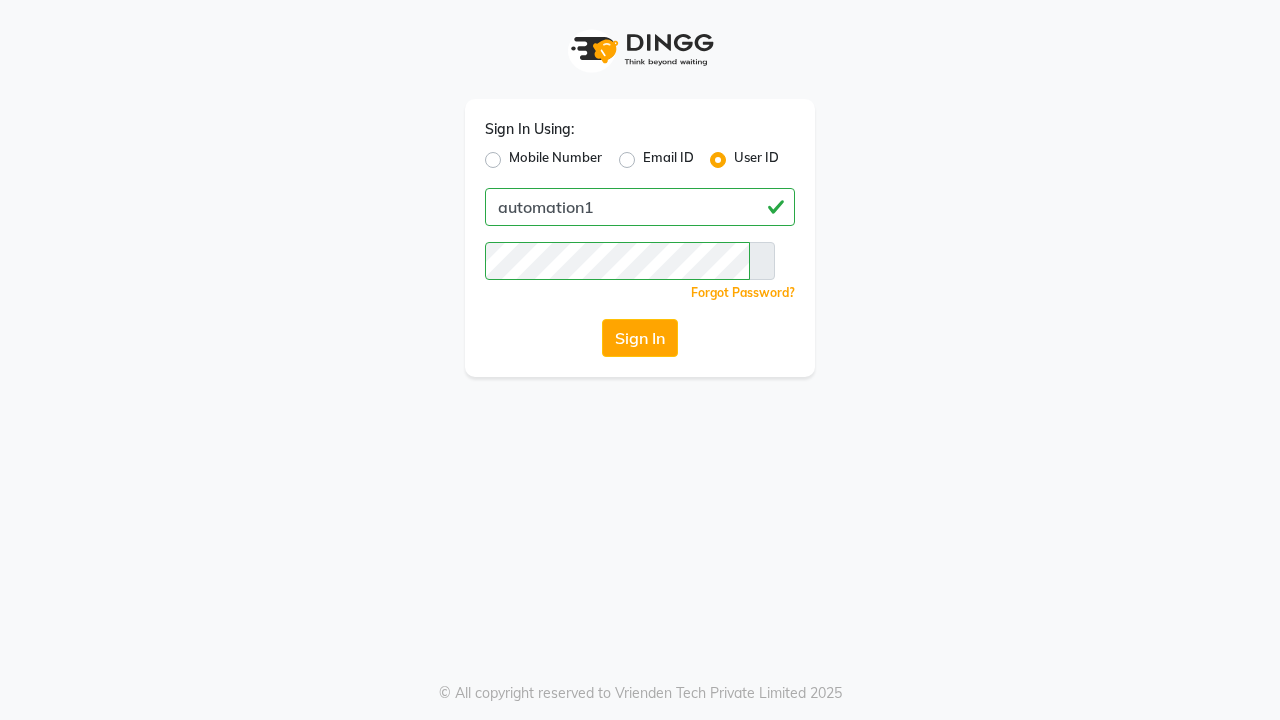 scroll, scrollTop: 0, scrollLeft: 0, axis: both 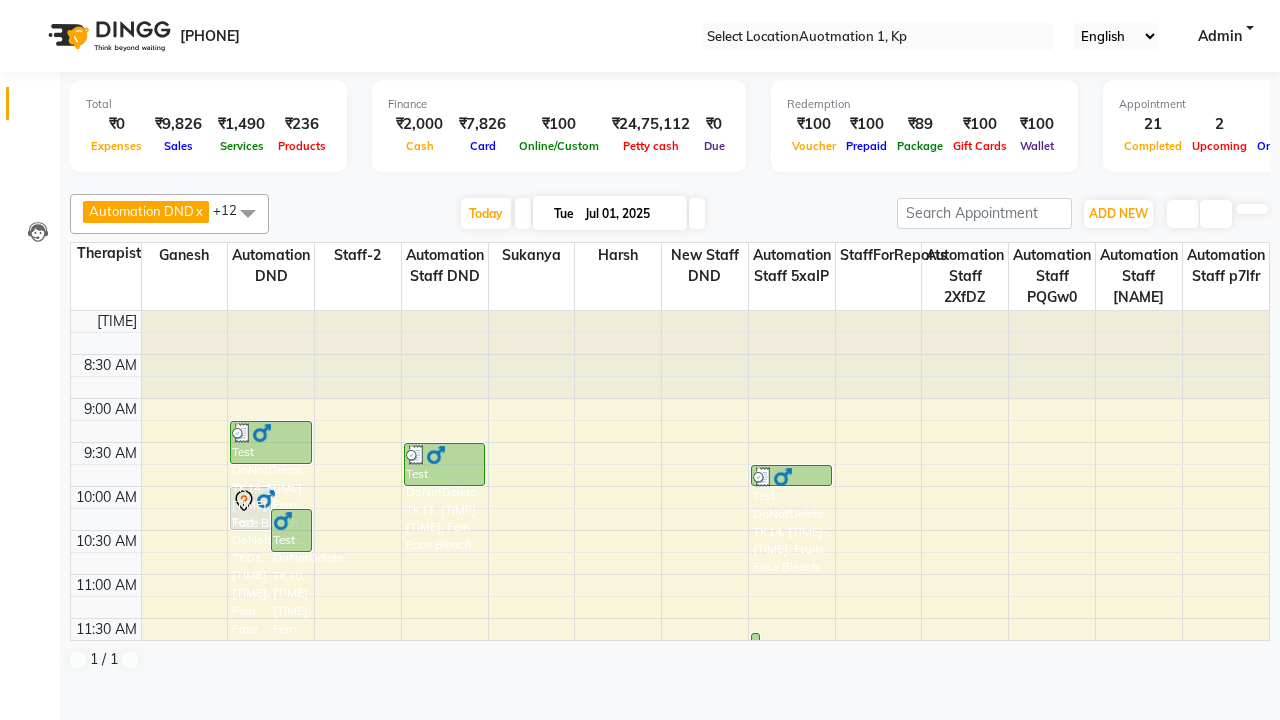 click at bounding box center (31, 8) 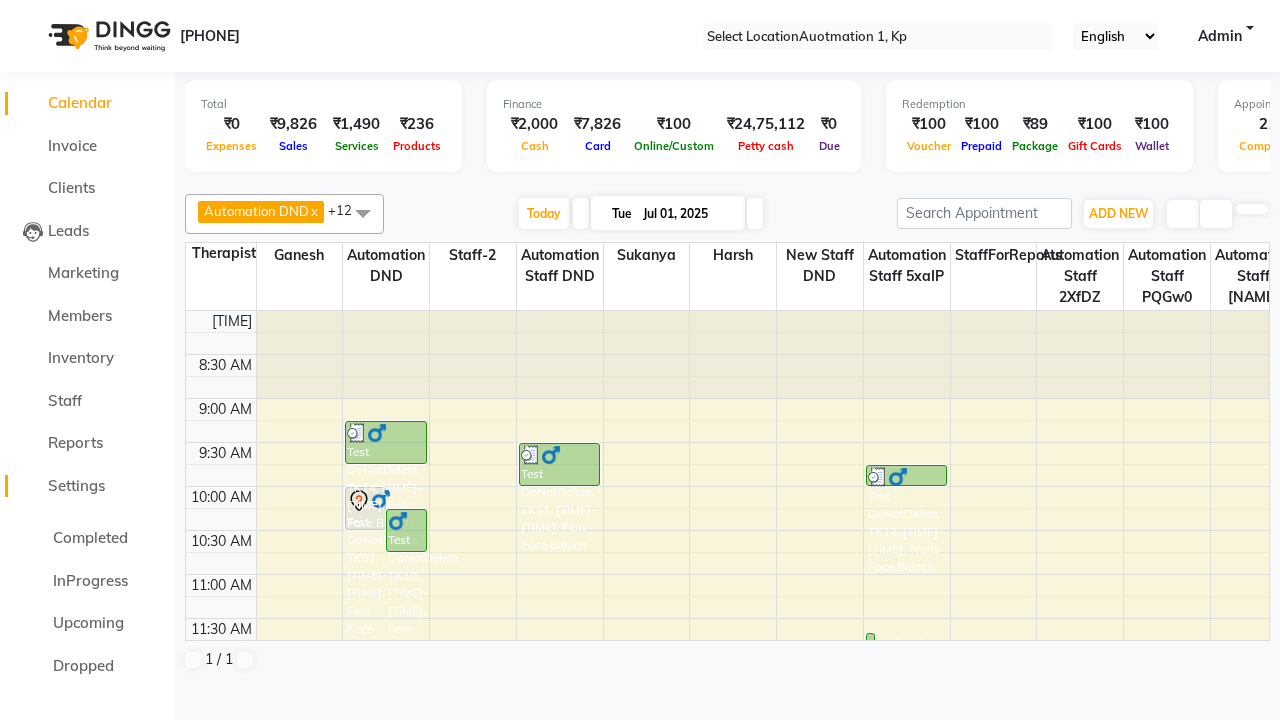 click on "Settings" at bounding box center [76, 485] 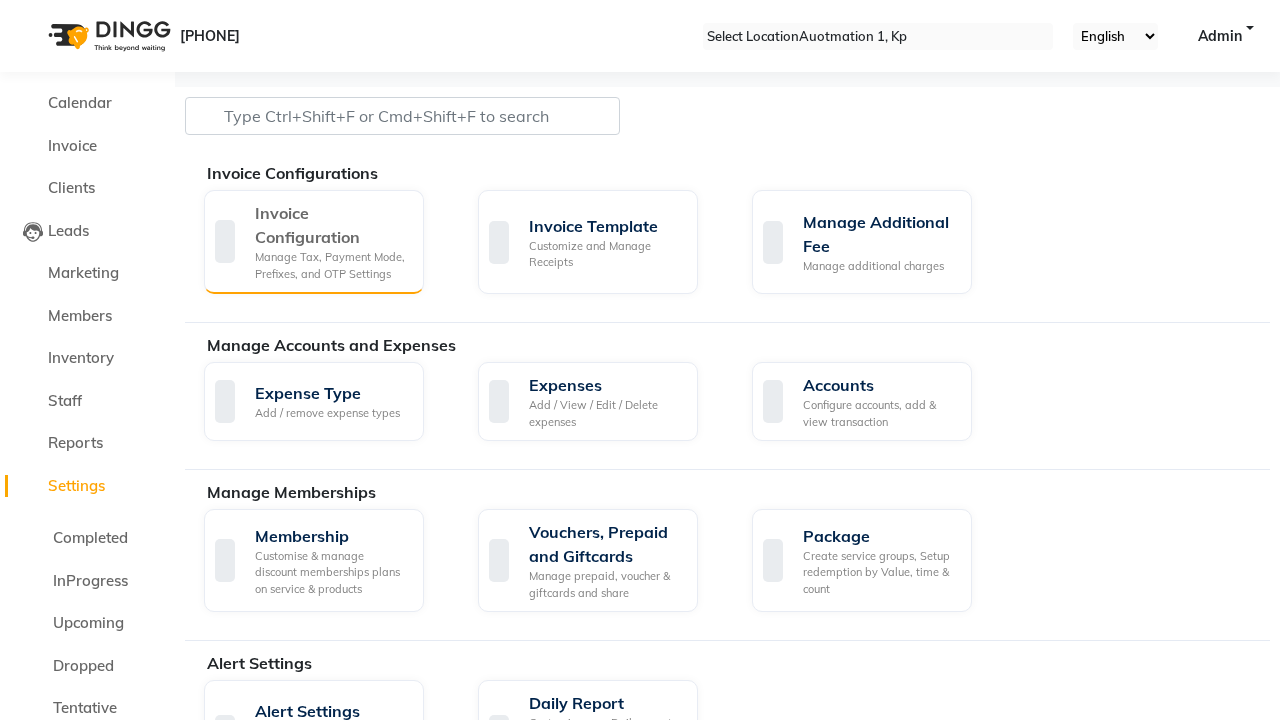 click on "Manage Tax, Payment Mode, Prefixes, and OTP Settings" at bounding box center (331, 265) 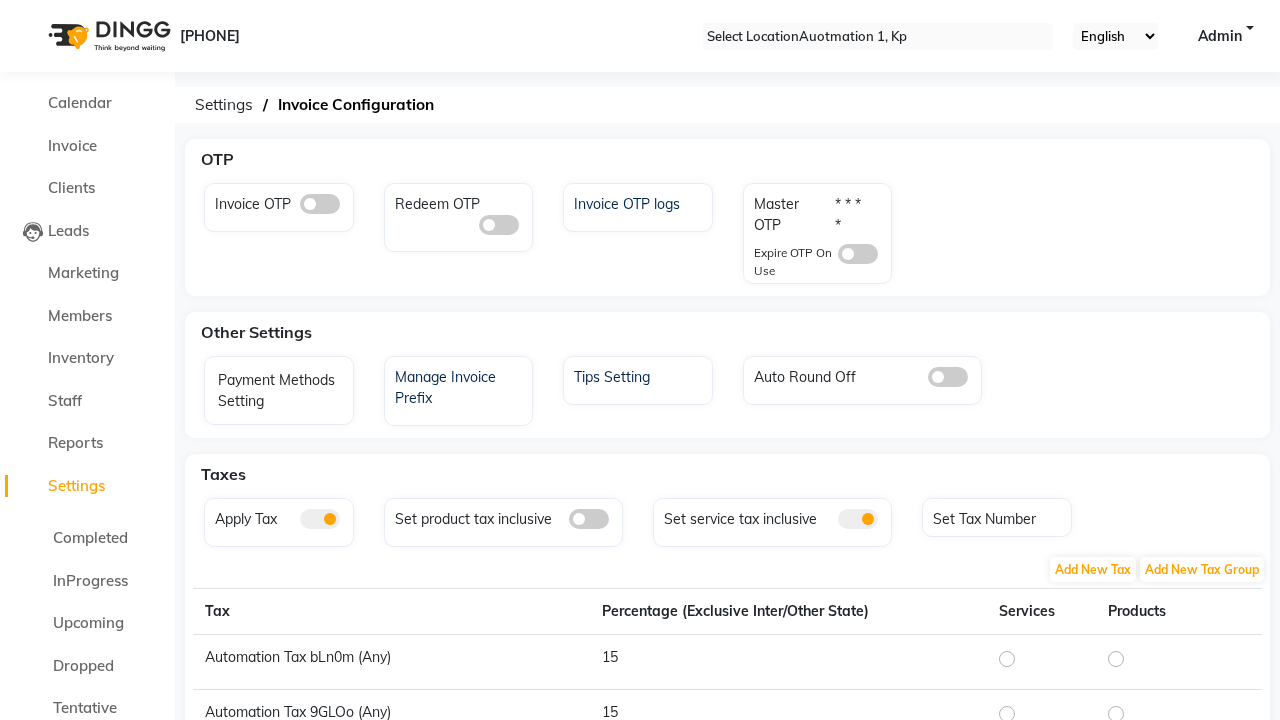 click at bounding box center [320, 204] 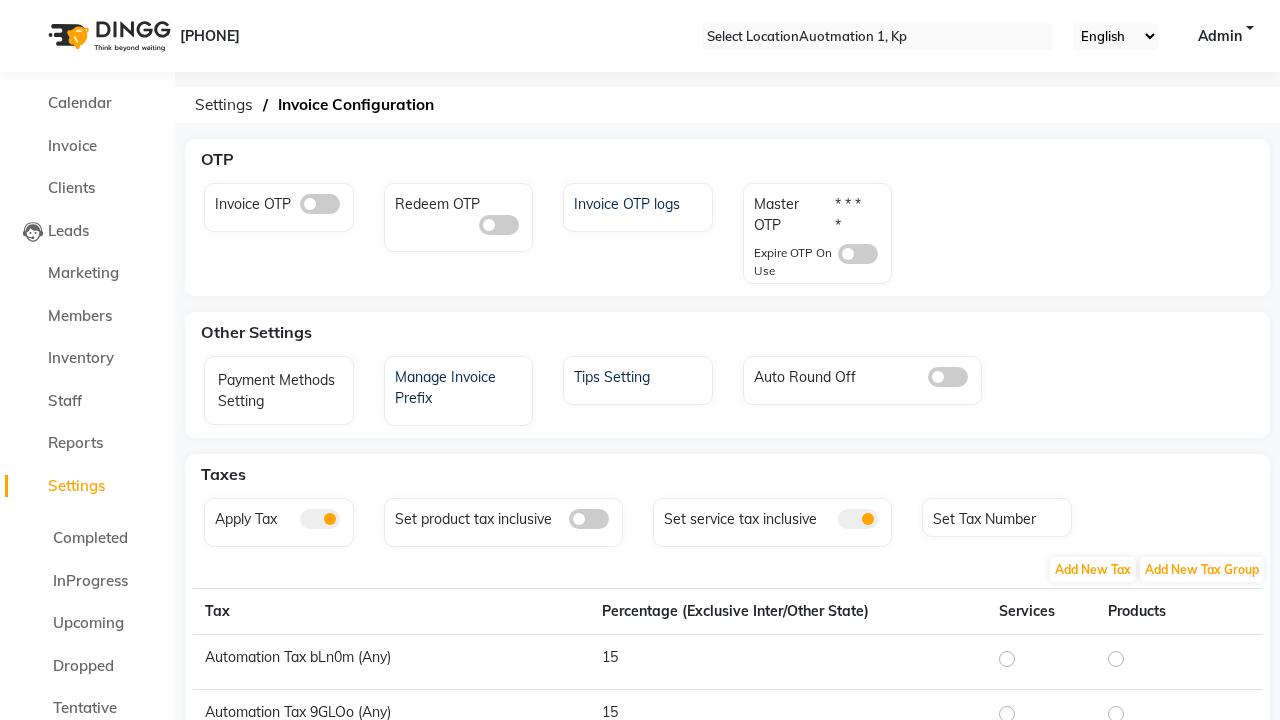 click at bounding box center (300, 209) 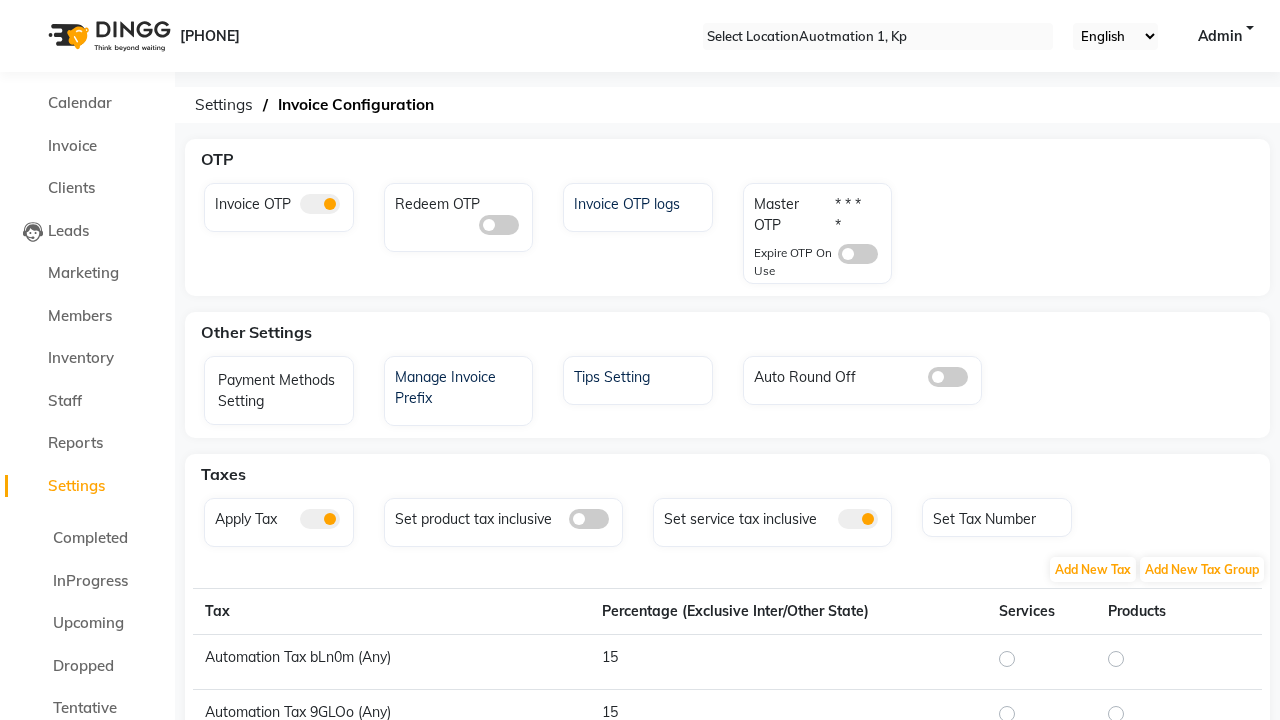 click at bounding box center [858, 254] 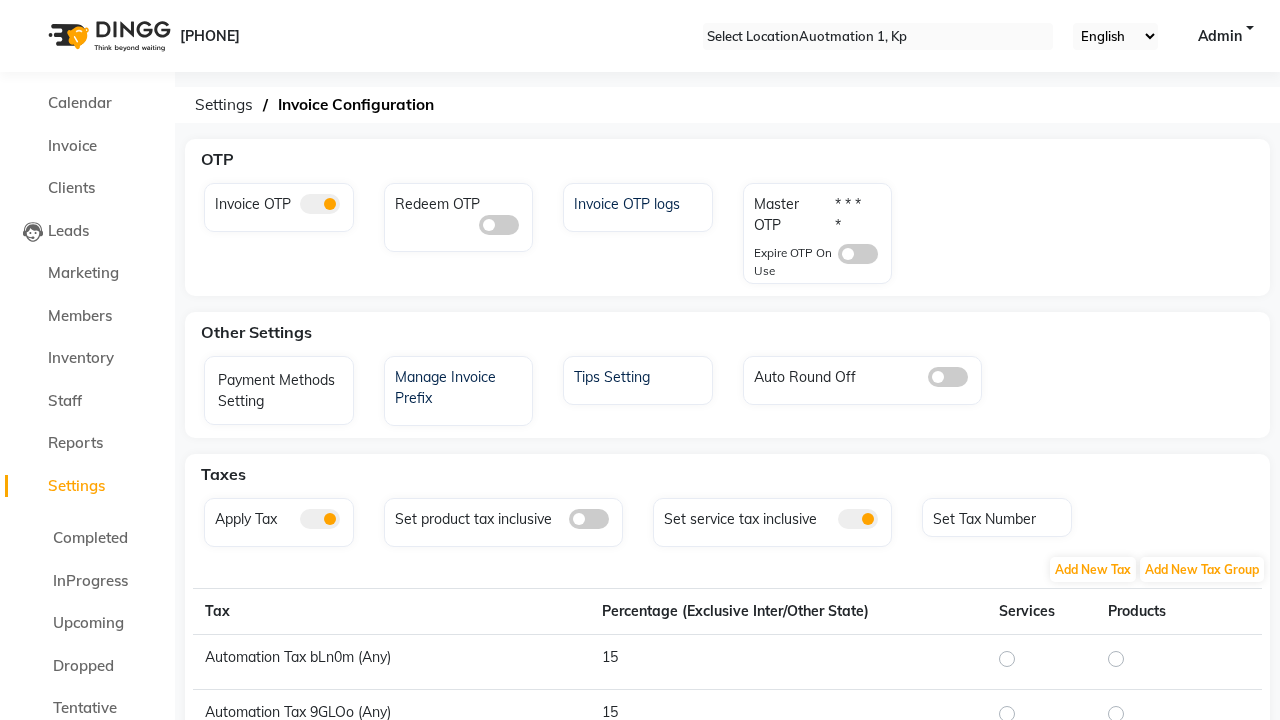 click at bounding box center (838, 259) 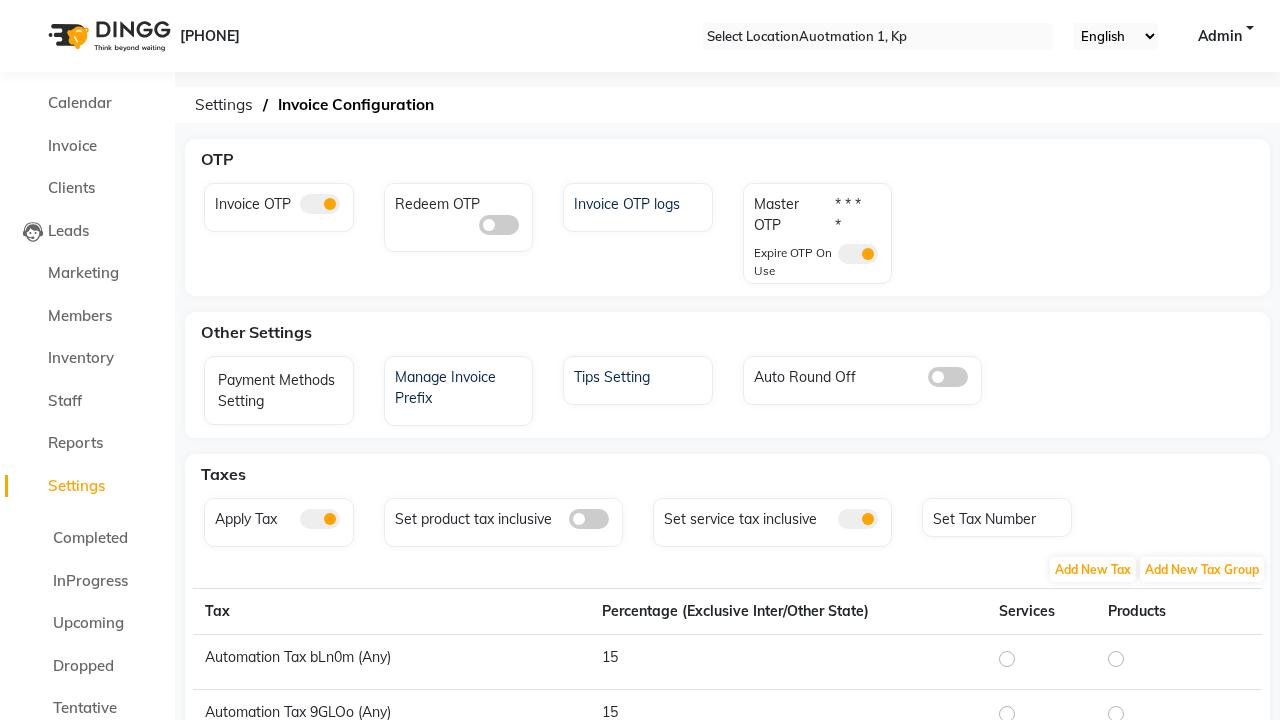 click at bounding box center [870, 204] 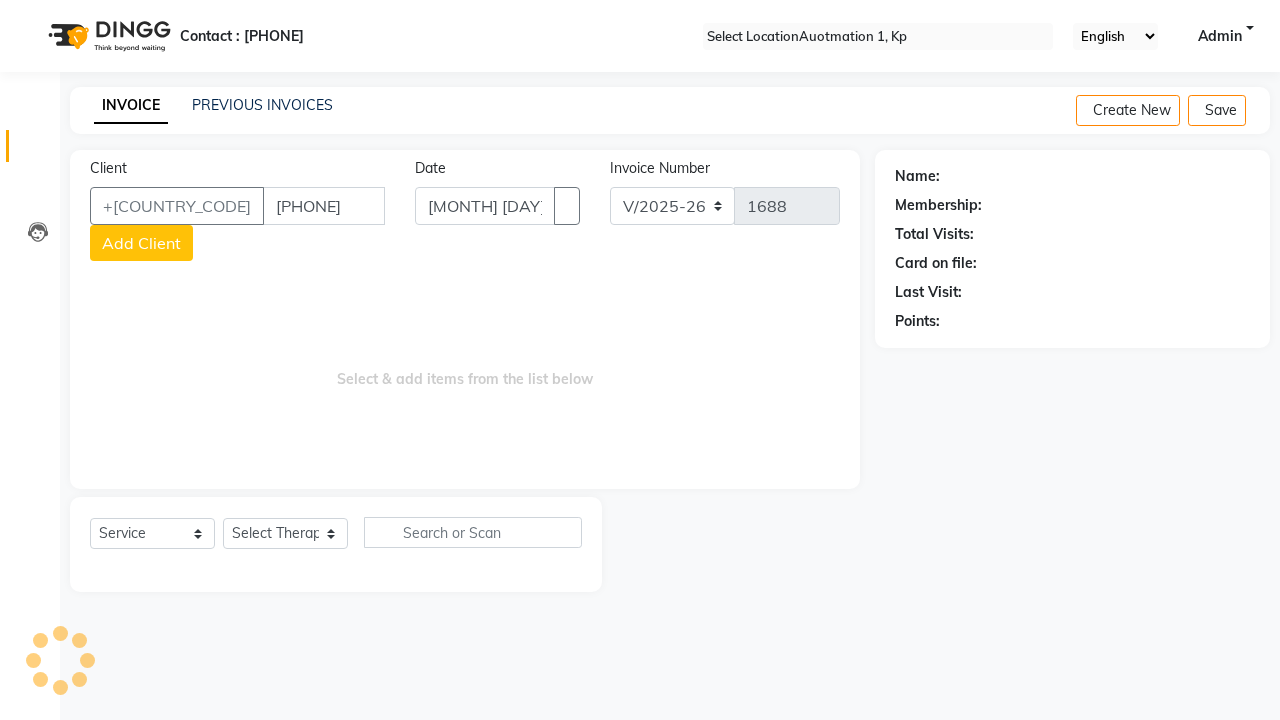 scroll, scrollTop: 0, scrollLeft: 0, axis: both 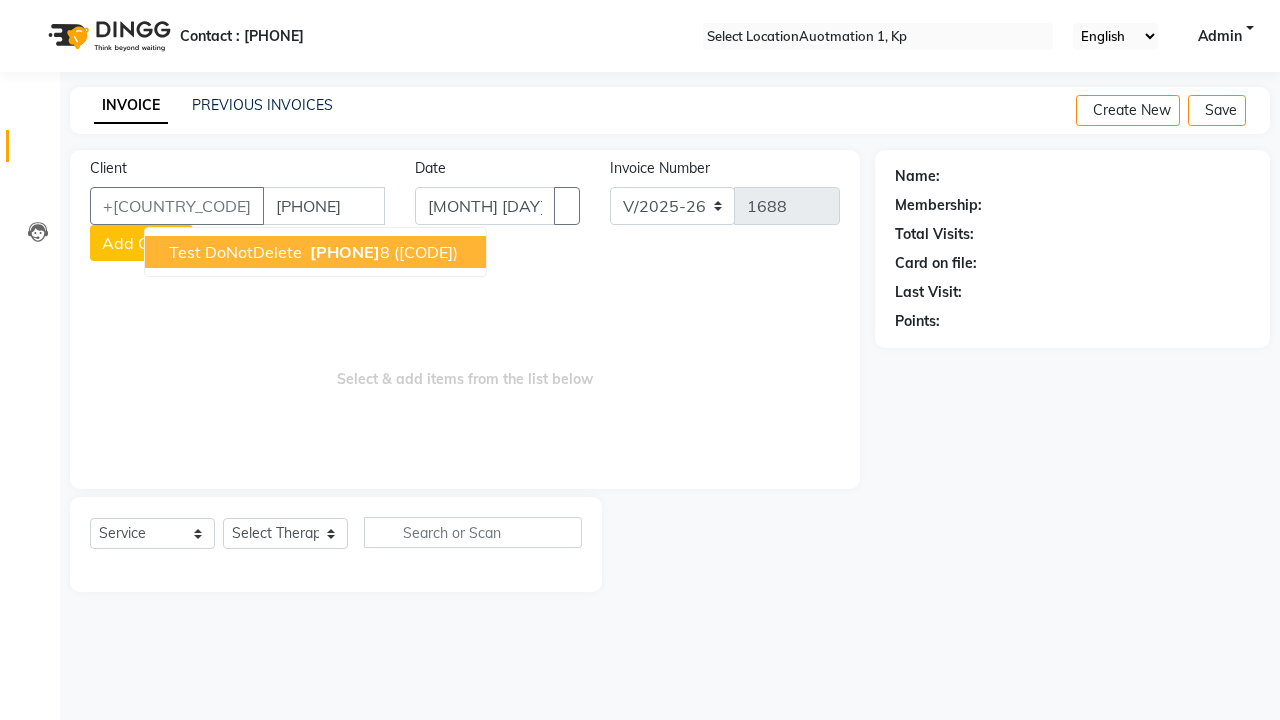click on "[PHONE]" at bounding box center [345, 252] 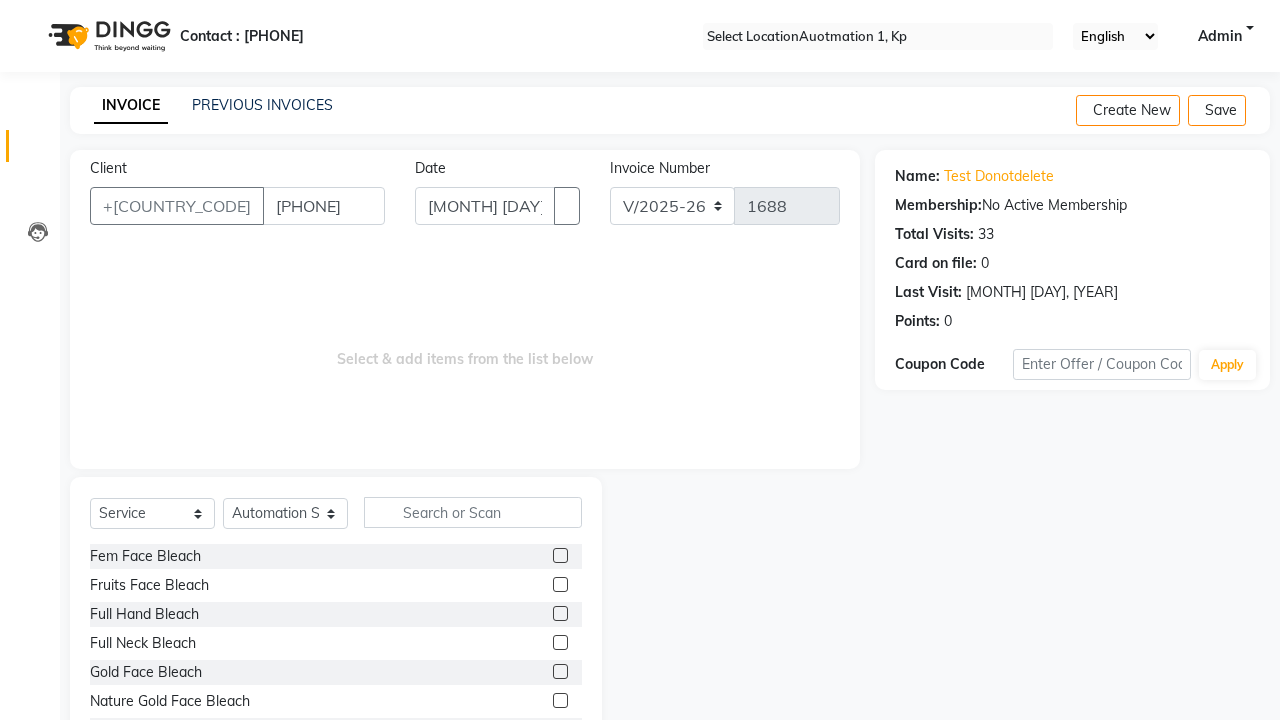 click at bounding box center [560, 584] 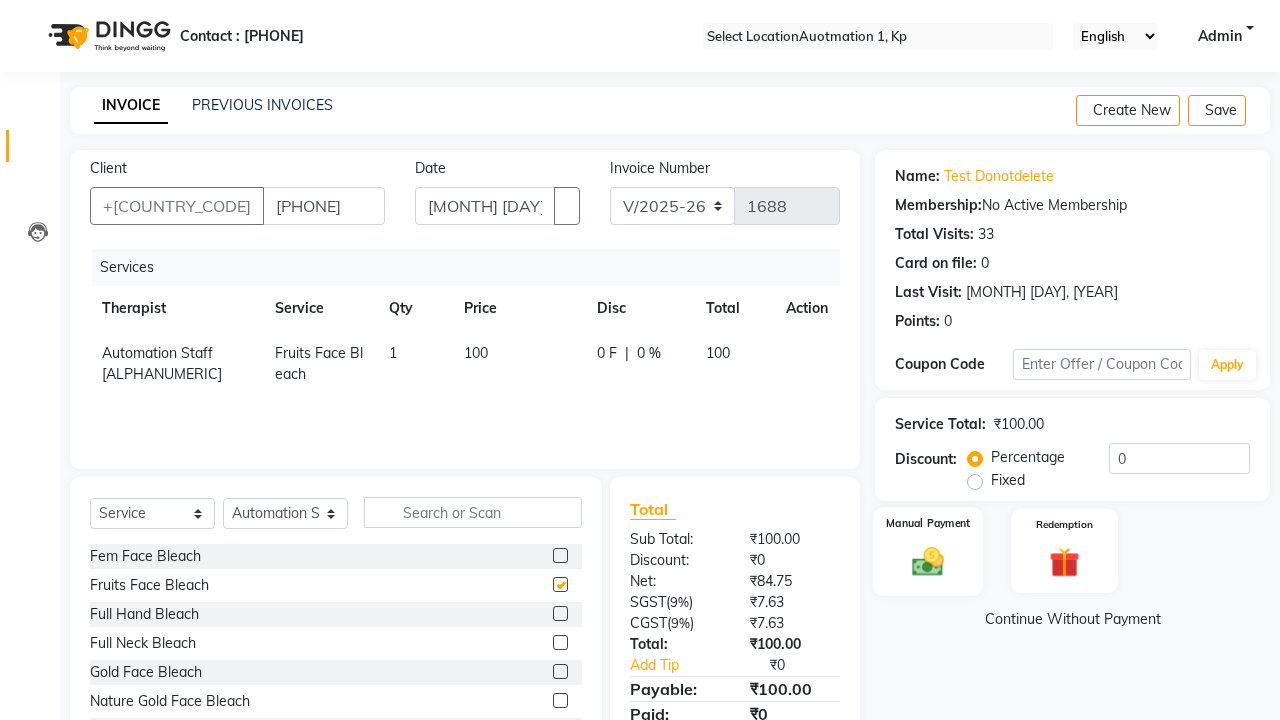 click at bounding box center [928, 561] 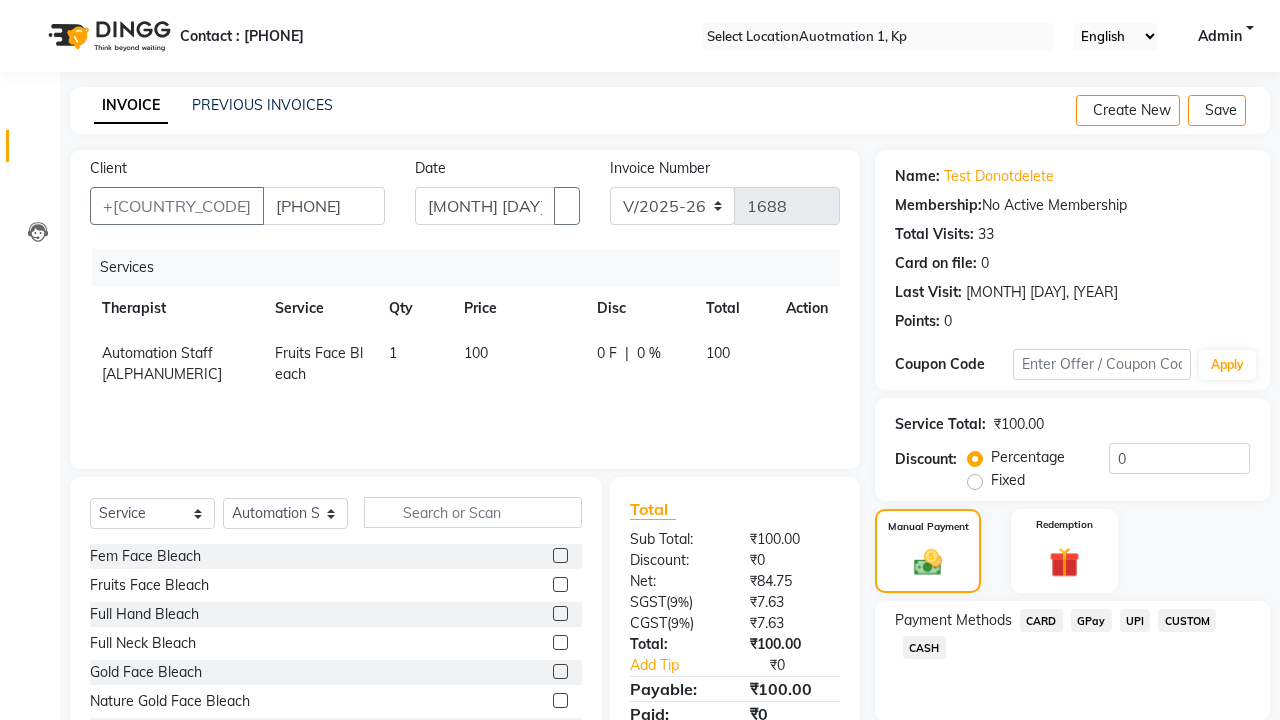 click on "CARD" at bounding box center [1041, 620] 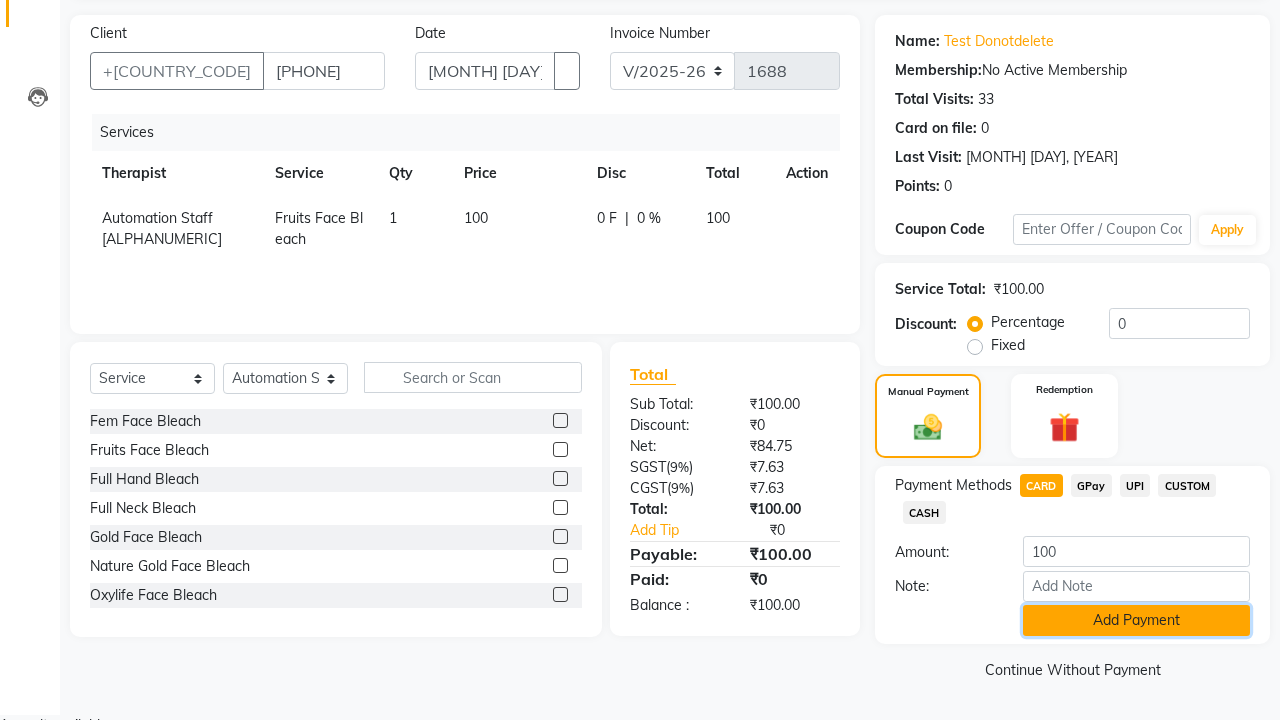 click on "Add Payment" at bounding box center (1136, 620) 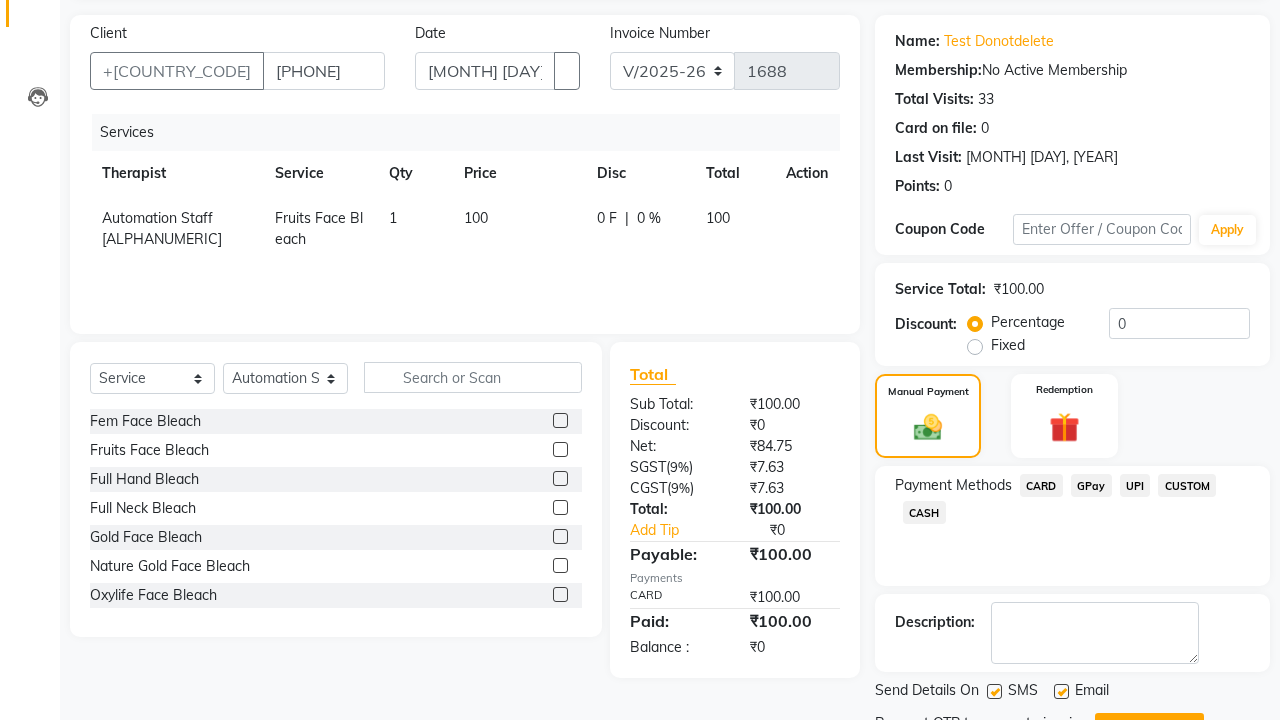scroll, scrollTop: 231, scrollLeft: 0, axis: vertical 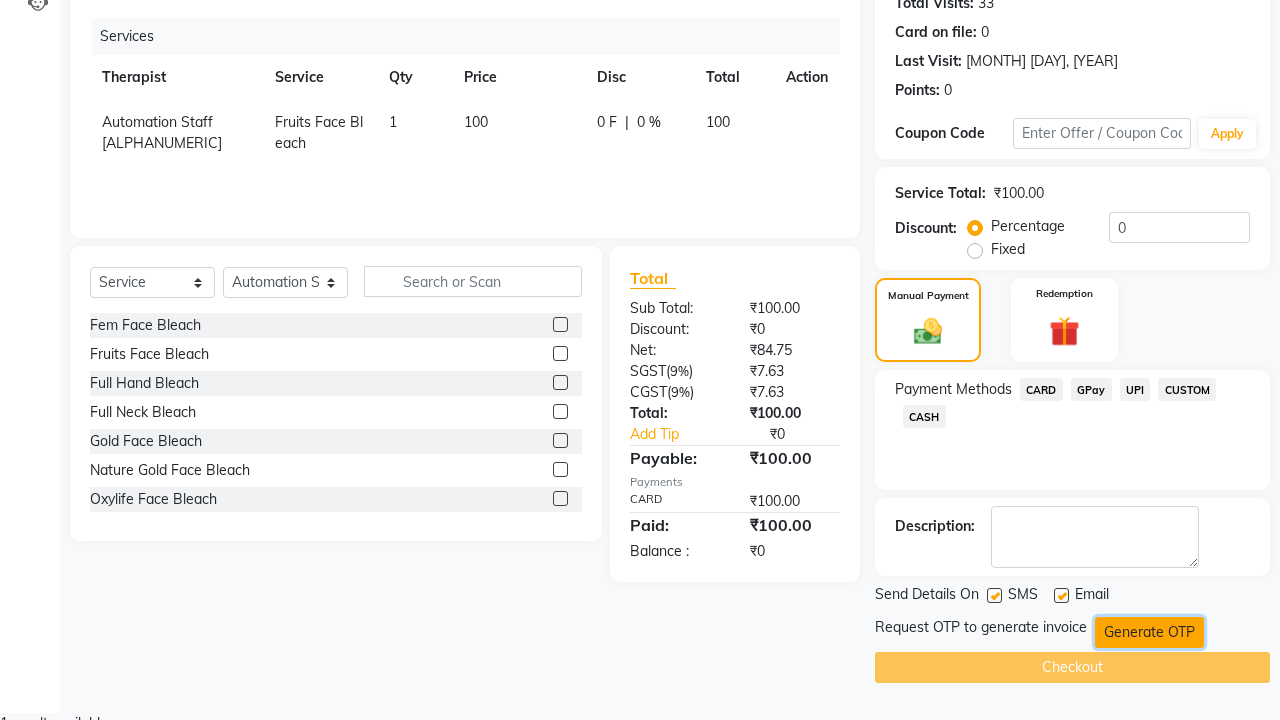 click on "Generate OTP" at bounding box center (1149, 632) 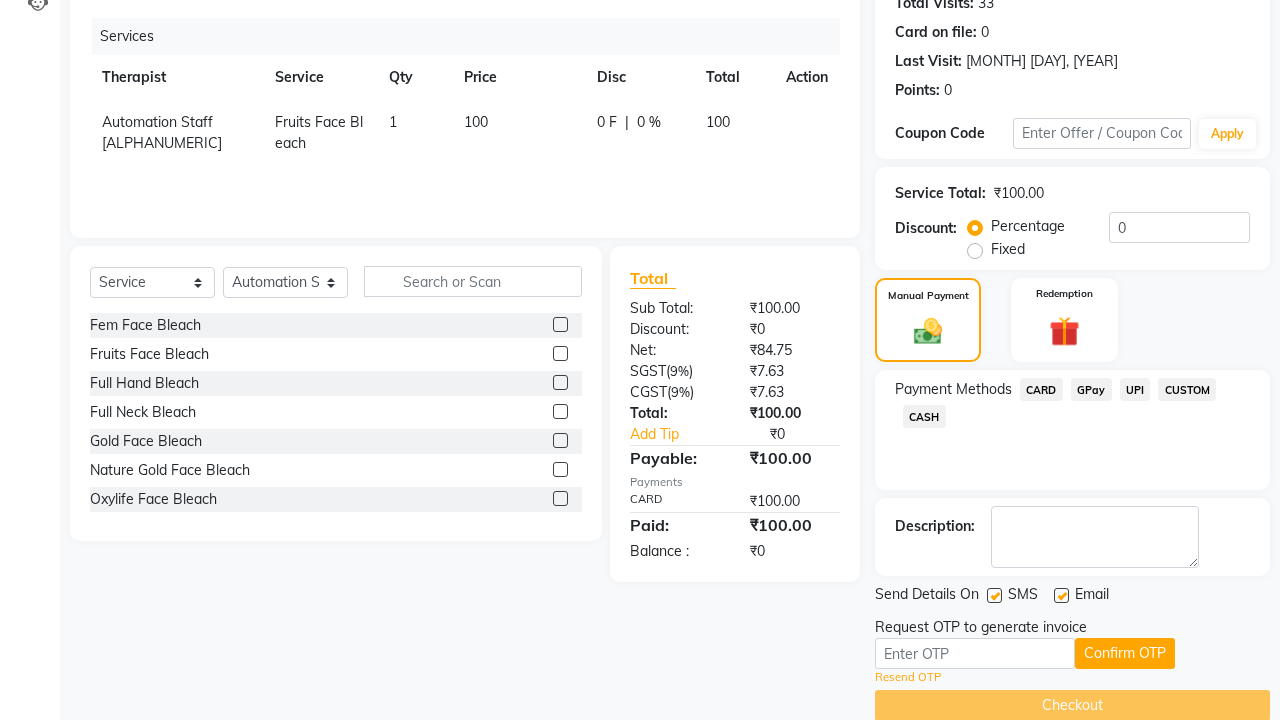 click on "OTP send successfully to registered  Mobile no. - [PHONE]" at bounding box center [640, 782] 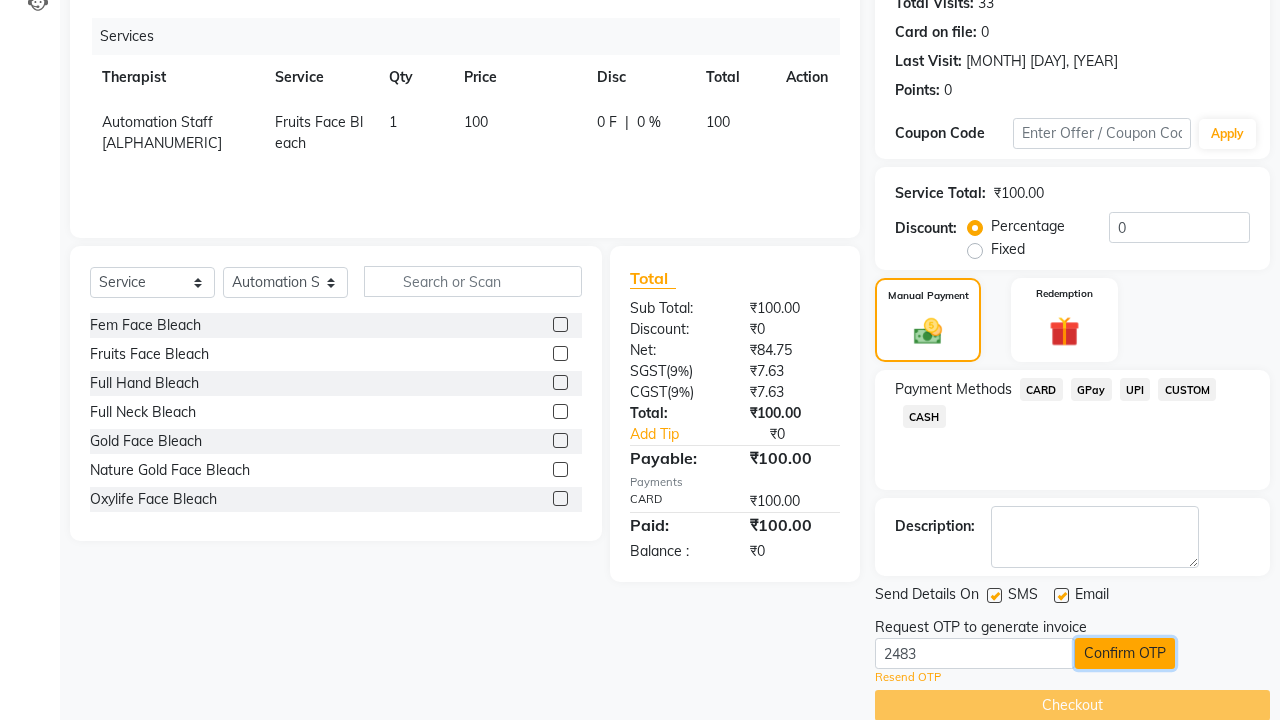 click on "Confirm OTP" at bounding box center [1125, 653] 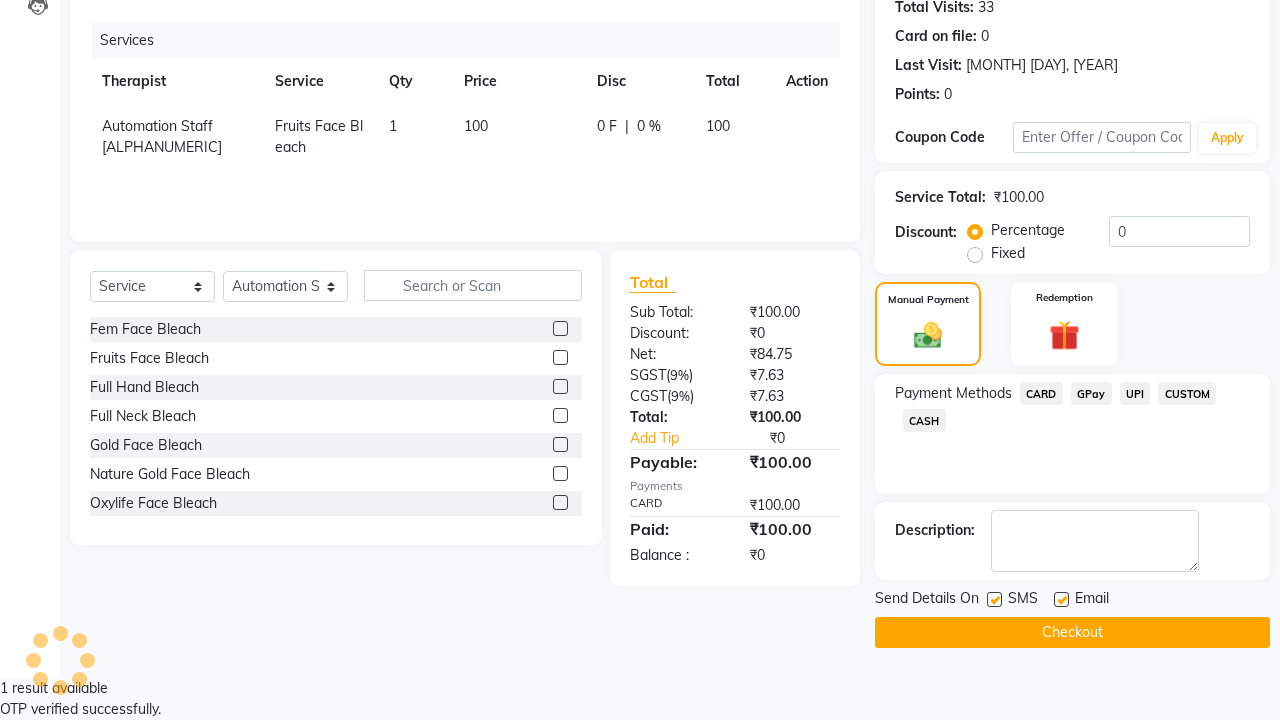 scroll, scrollTop: 192, scrollLeft: 0, axis: vertical 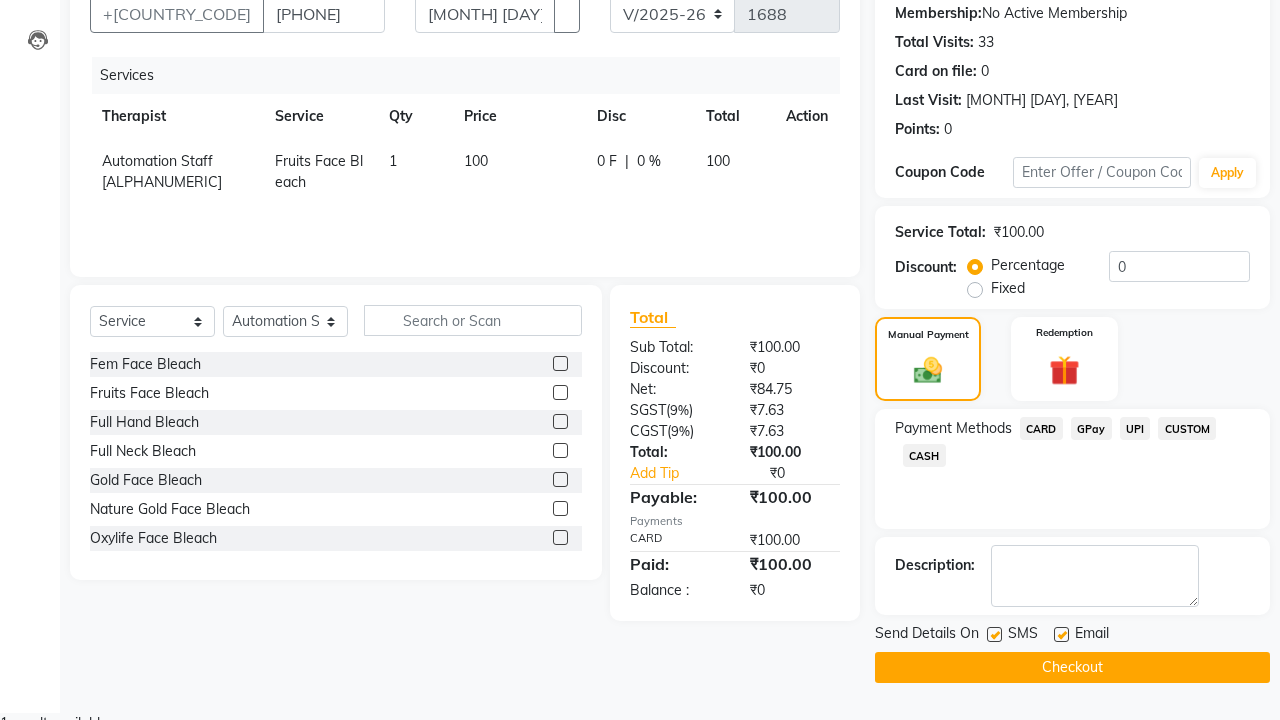 click on "OTP verified successfully." at bounding box center [640, 744] 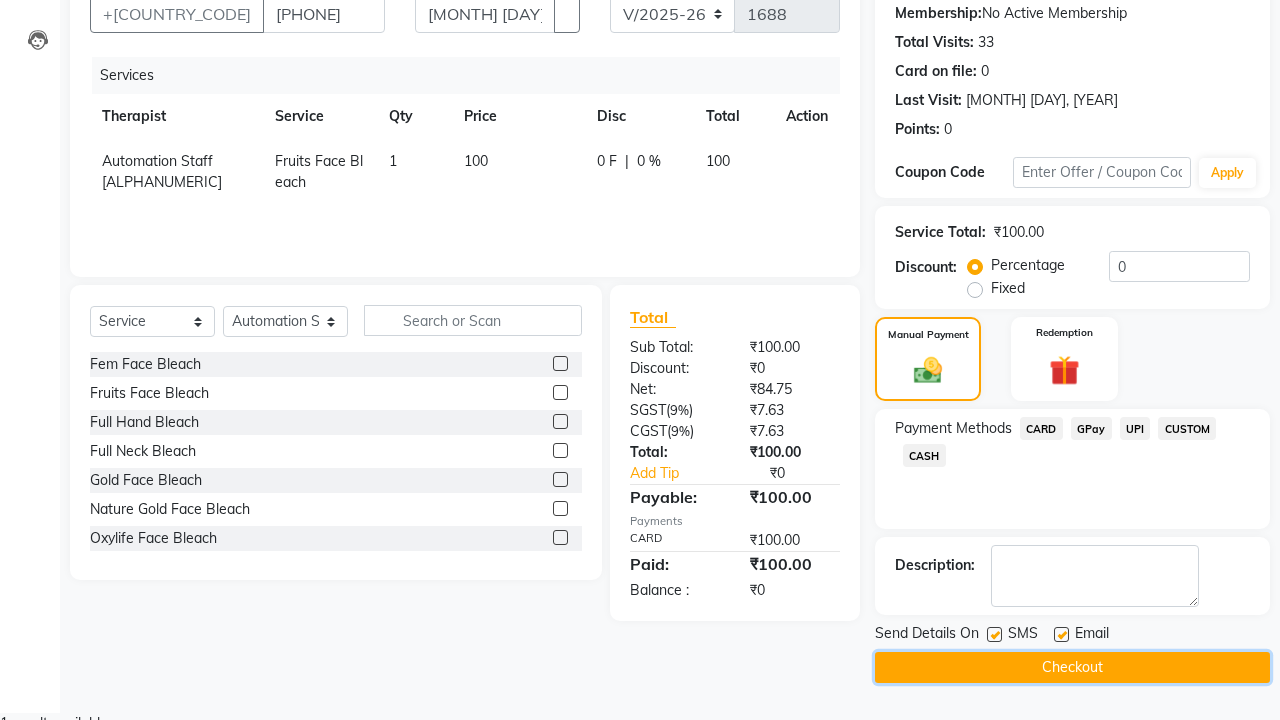 click on "Checkout" at bounding box center (1072, 667) 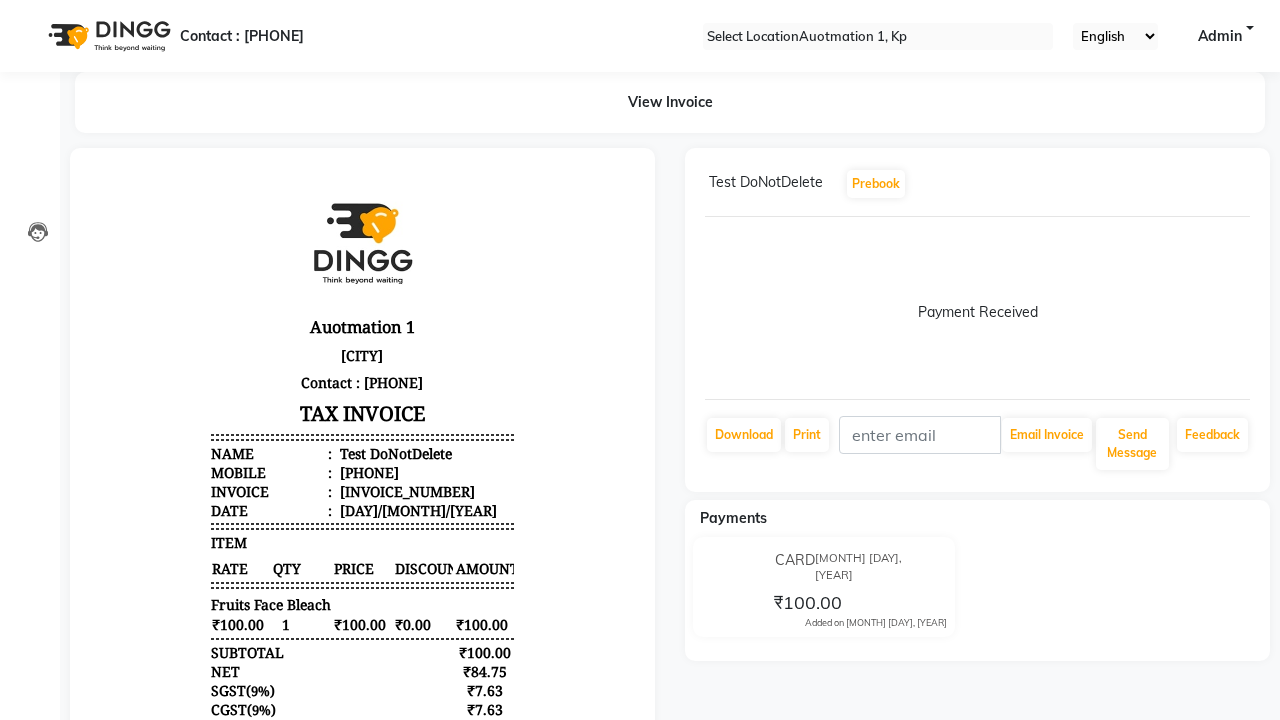scroll, scrollTop: 0, scrollLeft: 0, axis: both 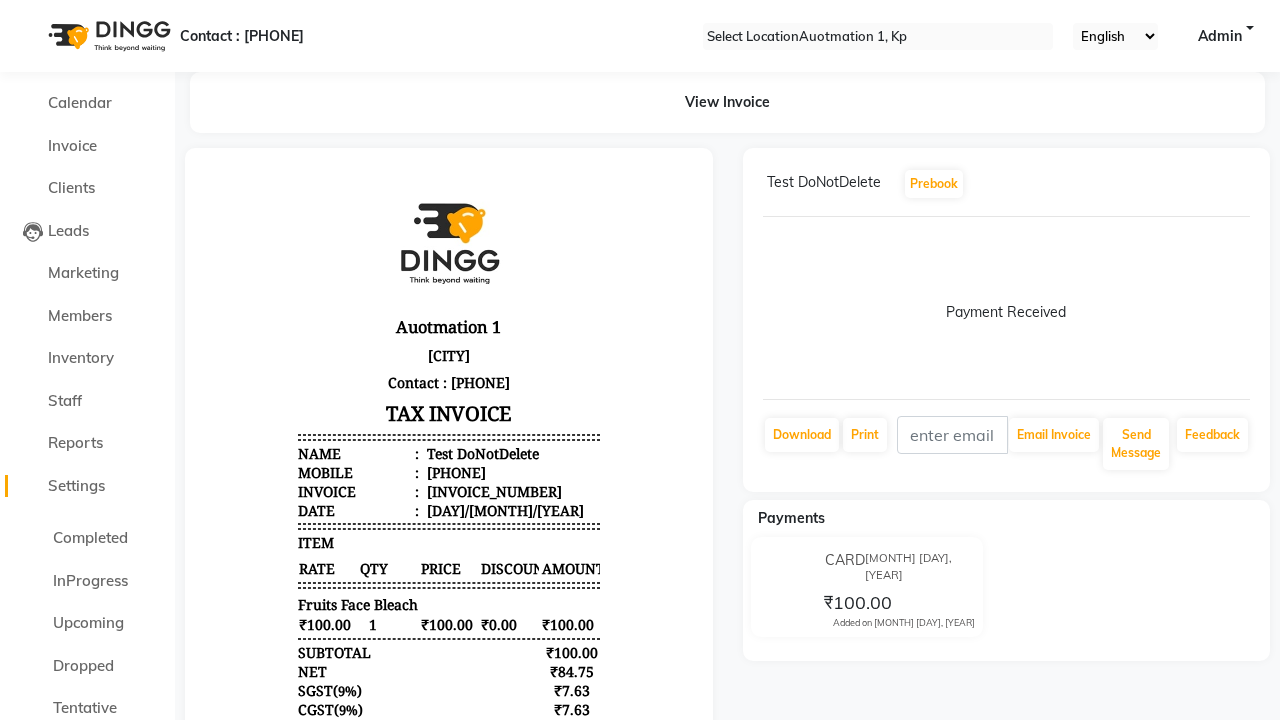 click on "Settings" at bounding box center (76, 485) 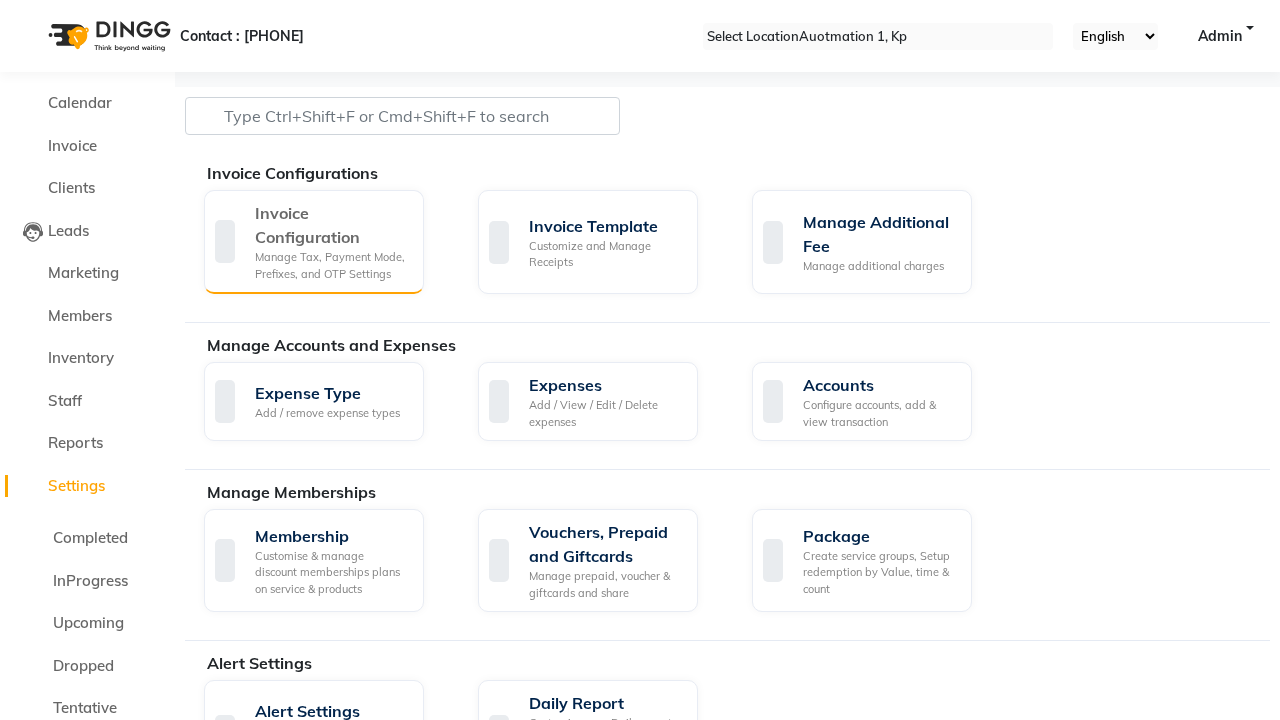 click on "Manage Tax, Payment Mode, Prefixes, and OTP Settings" at bounding box center [331, 265] 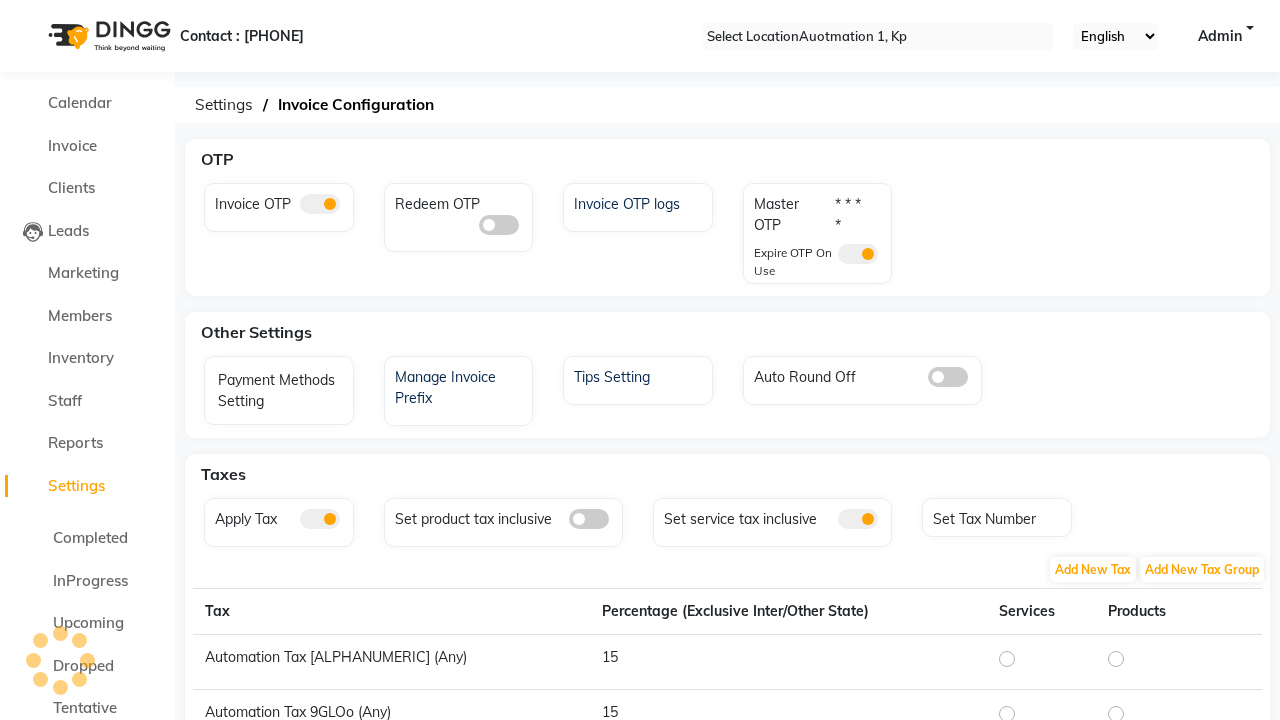 click at bounding box center [870, 204] 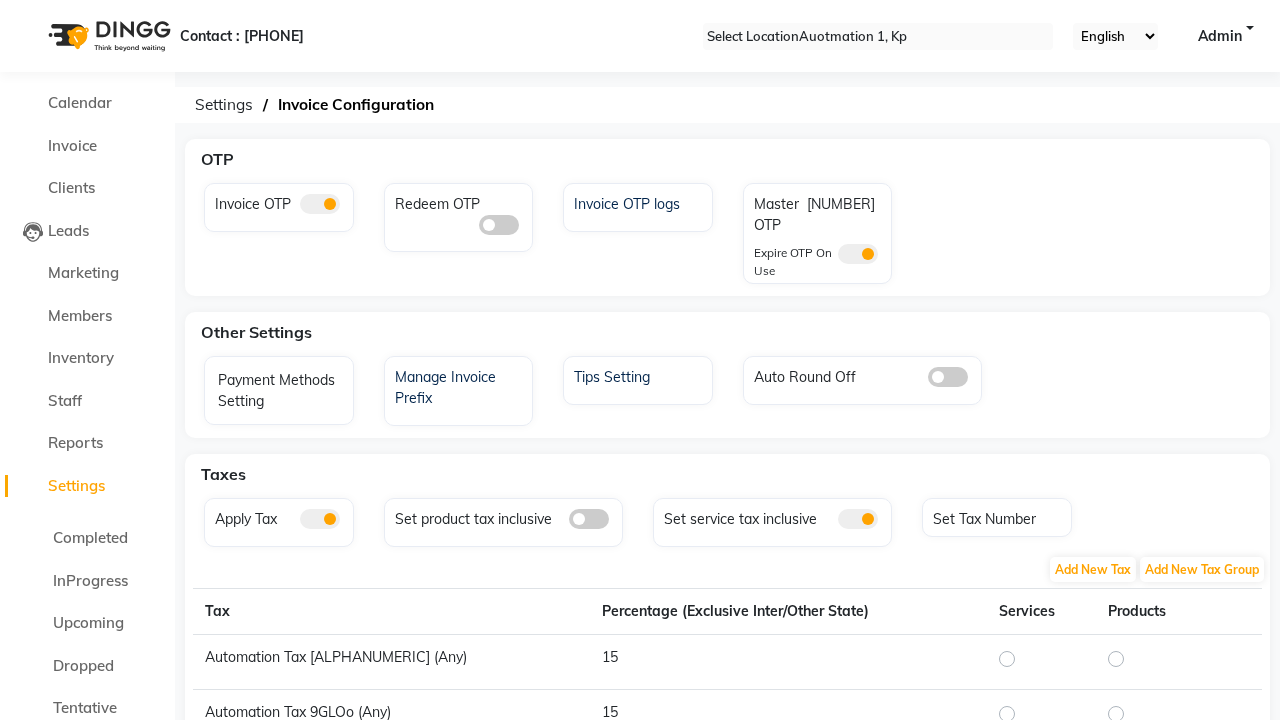 click at bounding box center [320, 204] 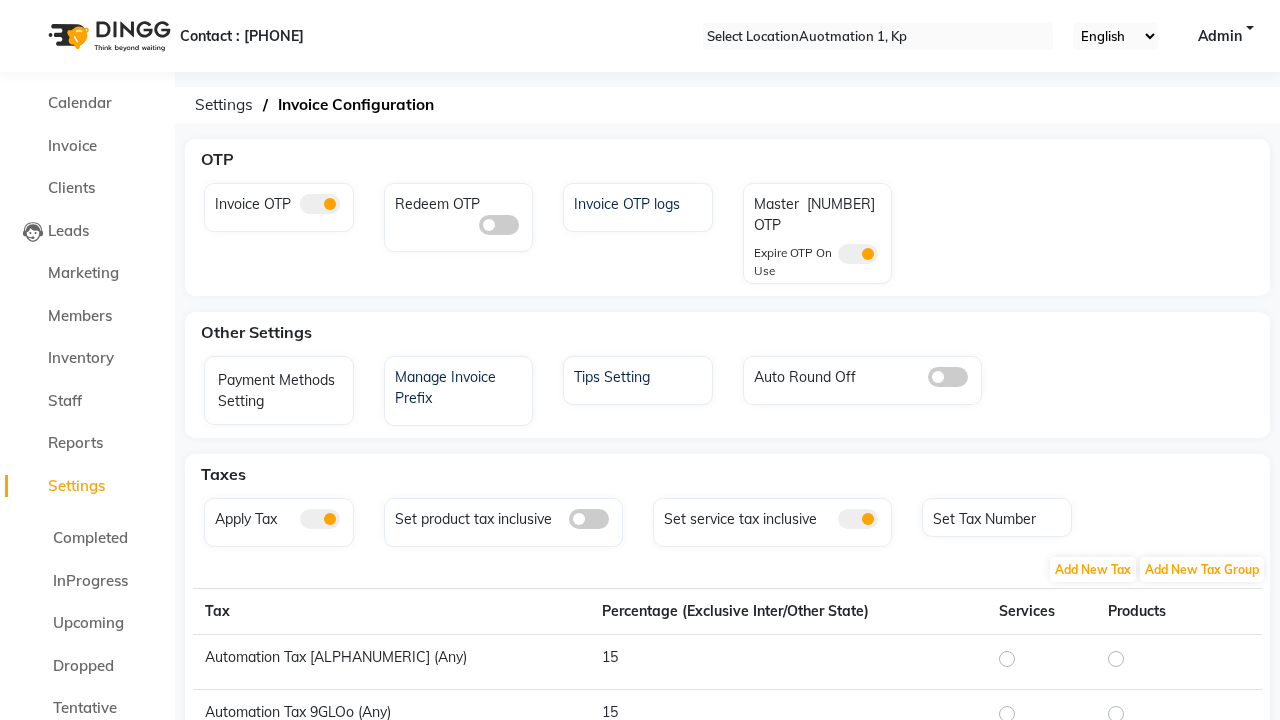 click at bounding box center [300, 209] 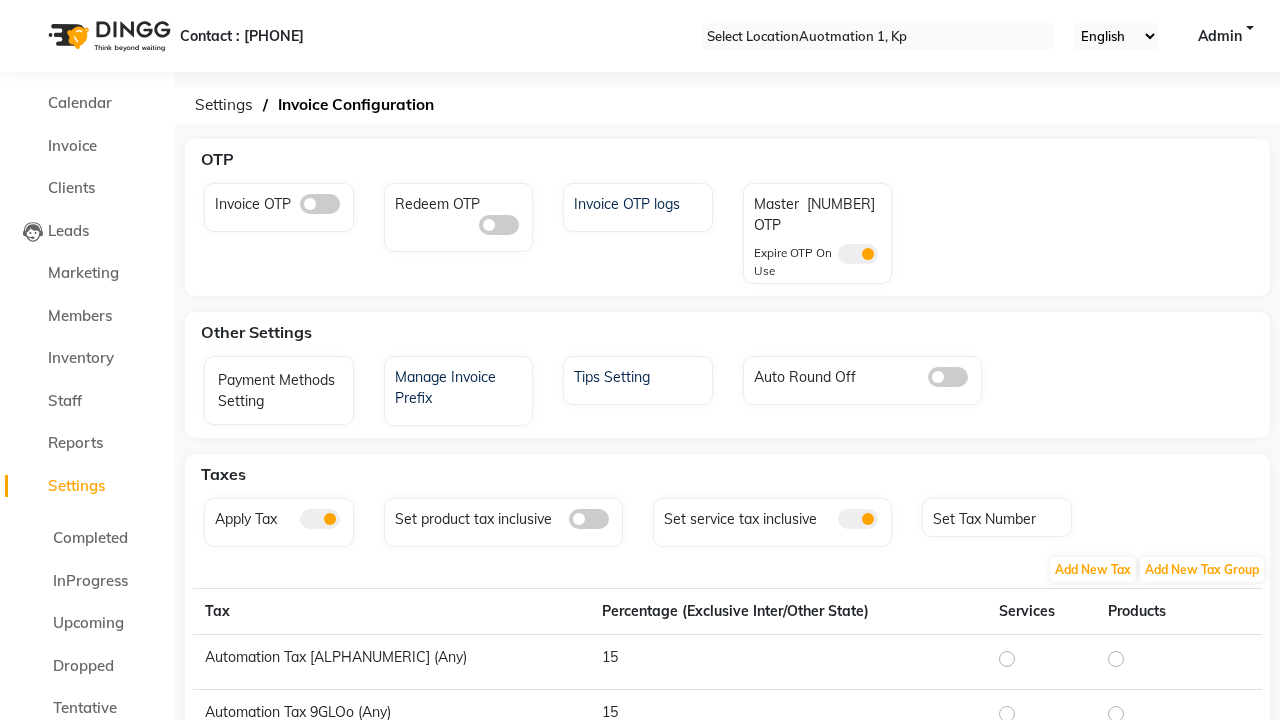 click at bounding box center (858, 254) 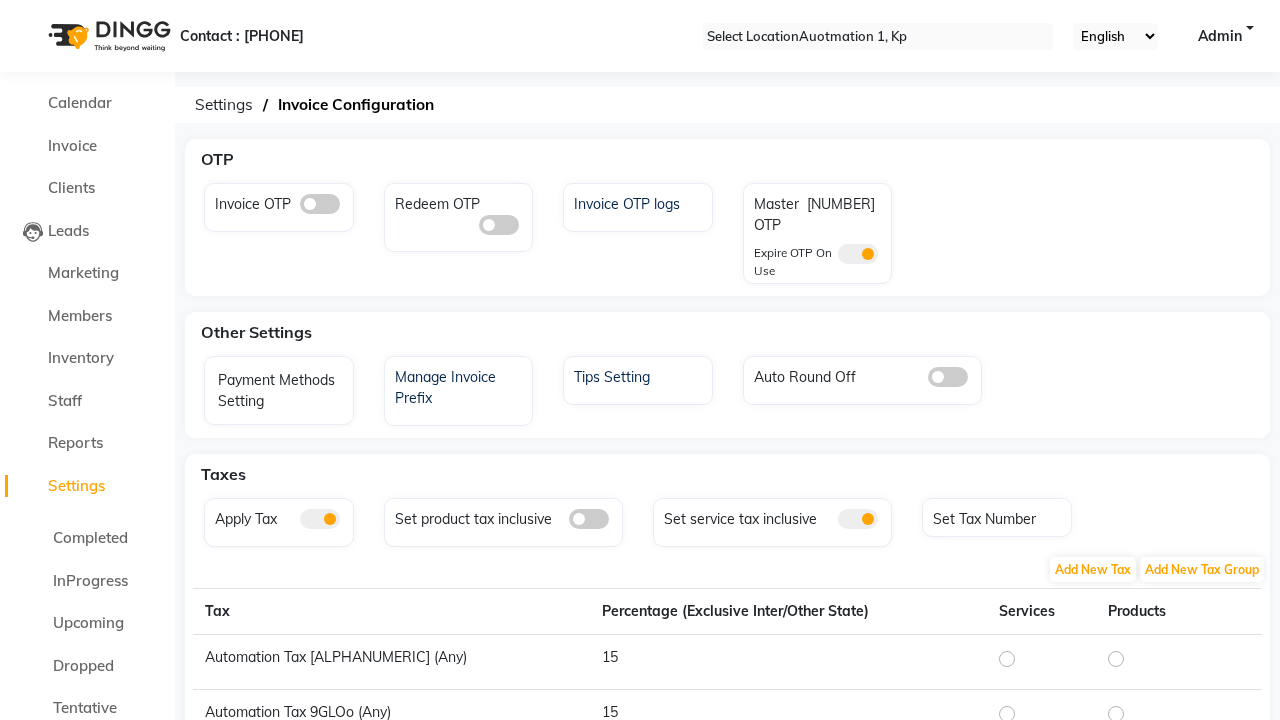 click at bounding box center (838, 259) 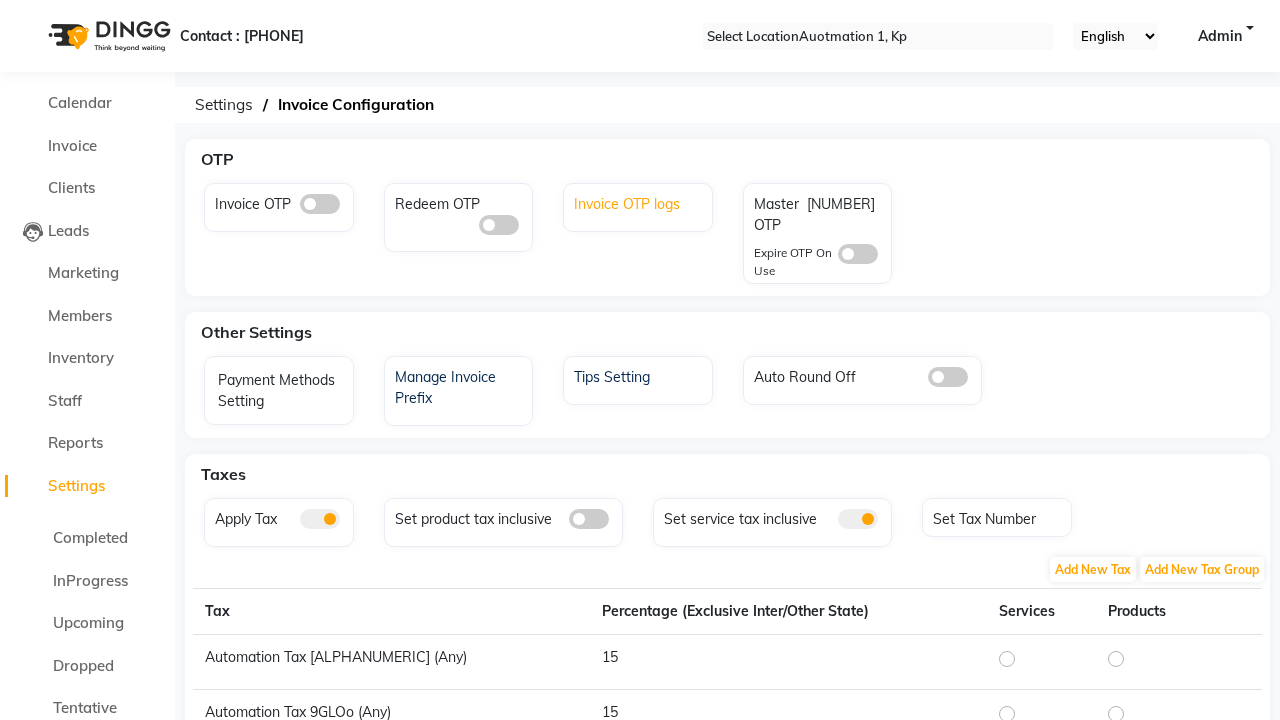click on "Invoice OTP logs" at bounding box center (640, 202) 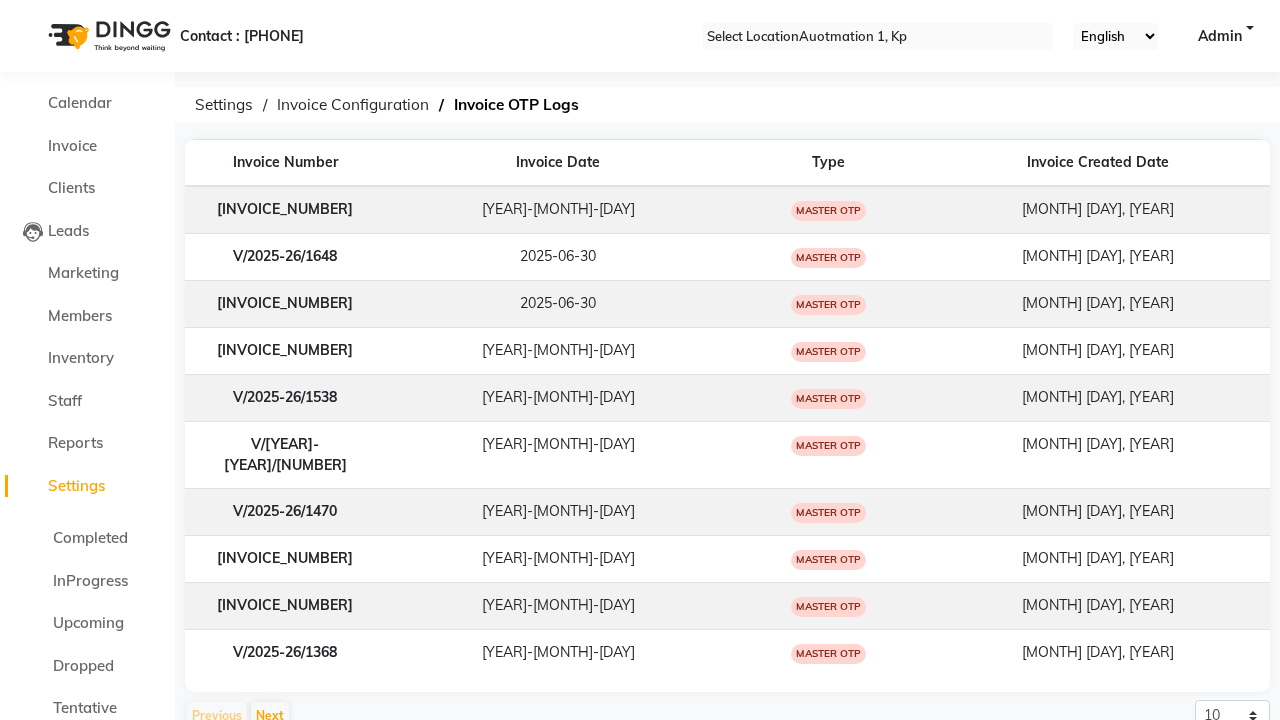 scroll, scrollTop: 0, scrollLeft: 5, axis: horizontal 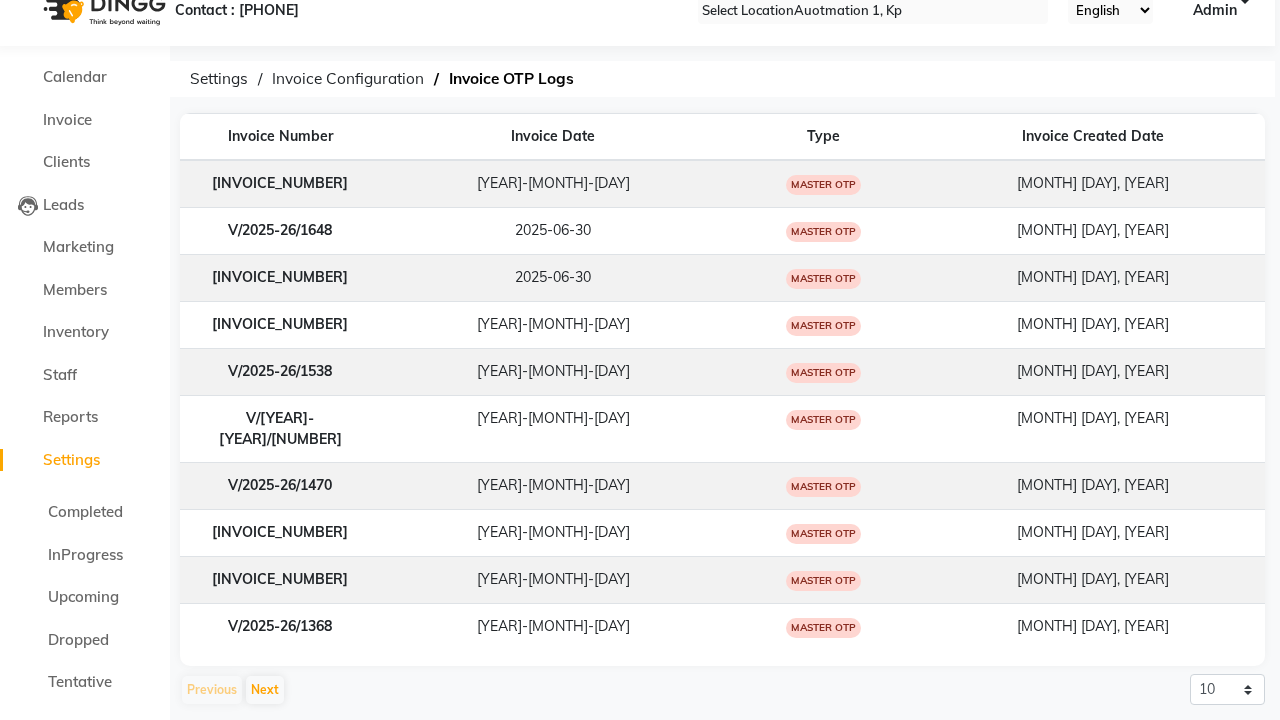 click on "Admin" at bounding box center [1215, 10] 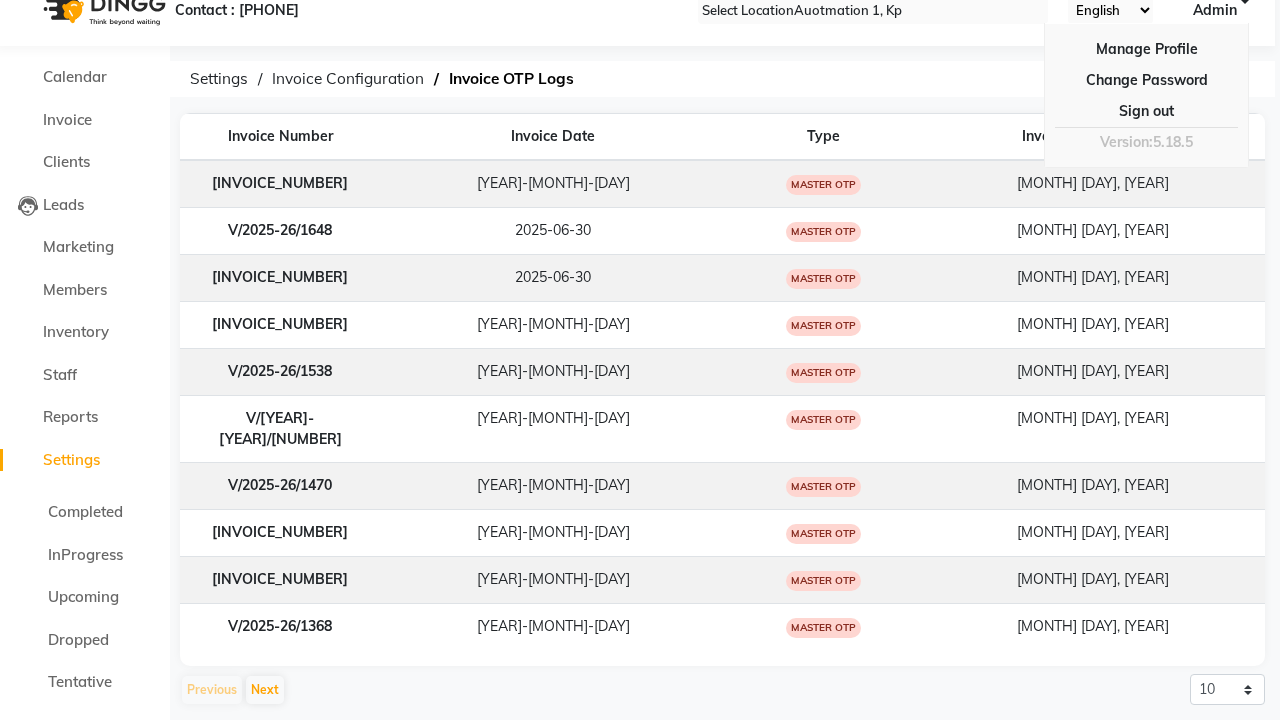 scroll, scrollTop: 0, scrollLeft: 0, axis: both 